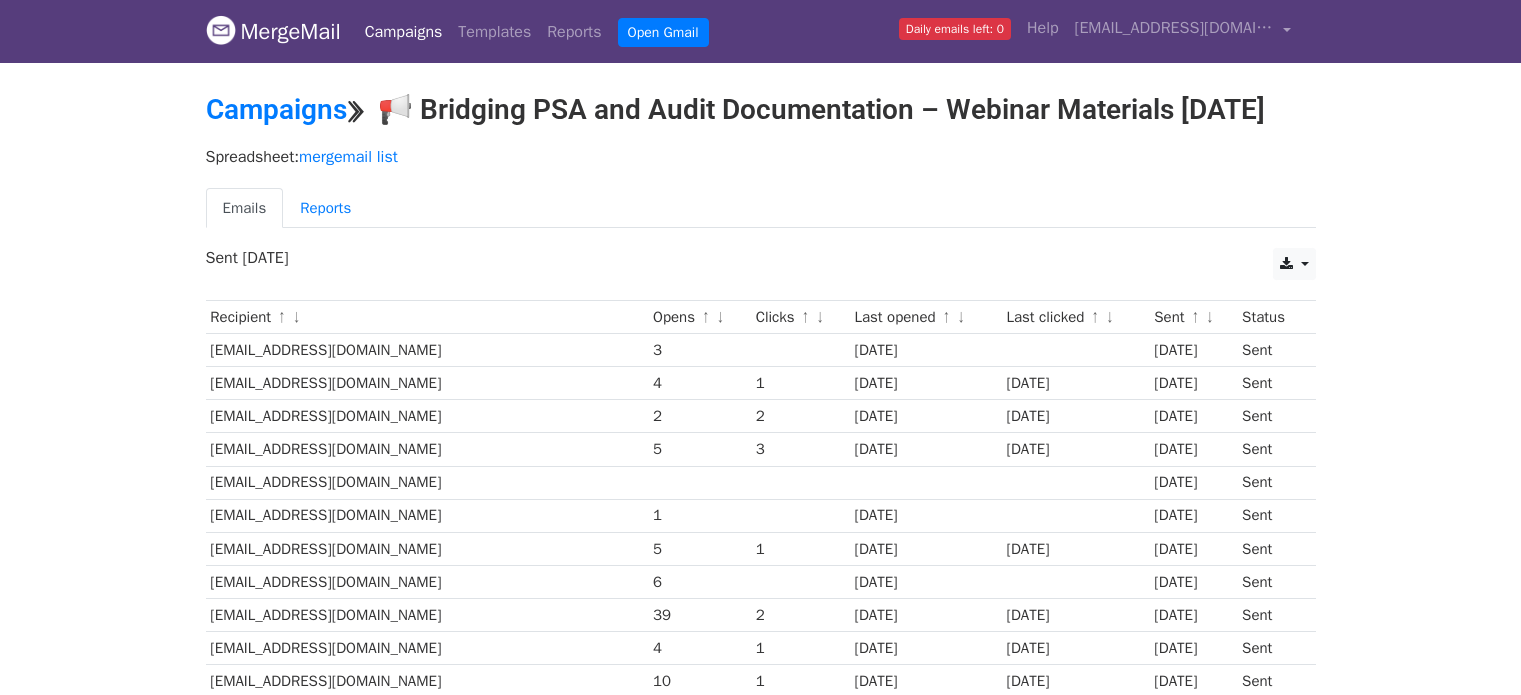 scroll, scrollTop: 0, scrollLeft: 0, axis: both 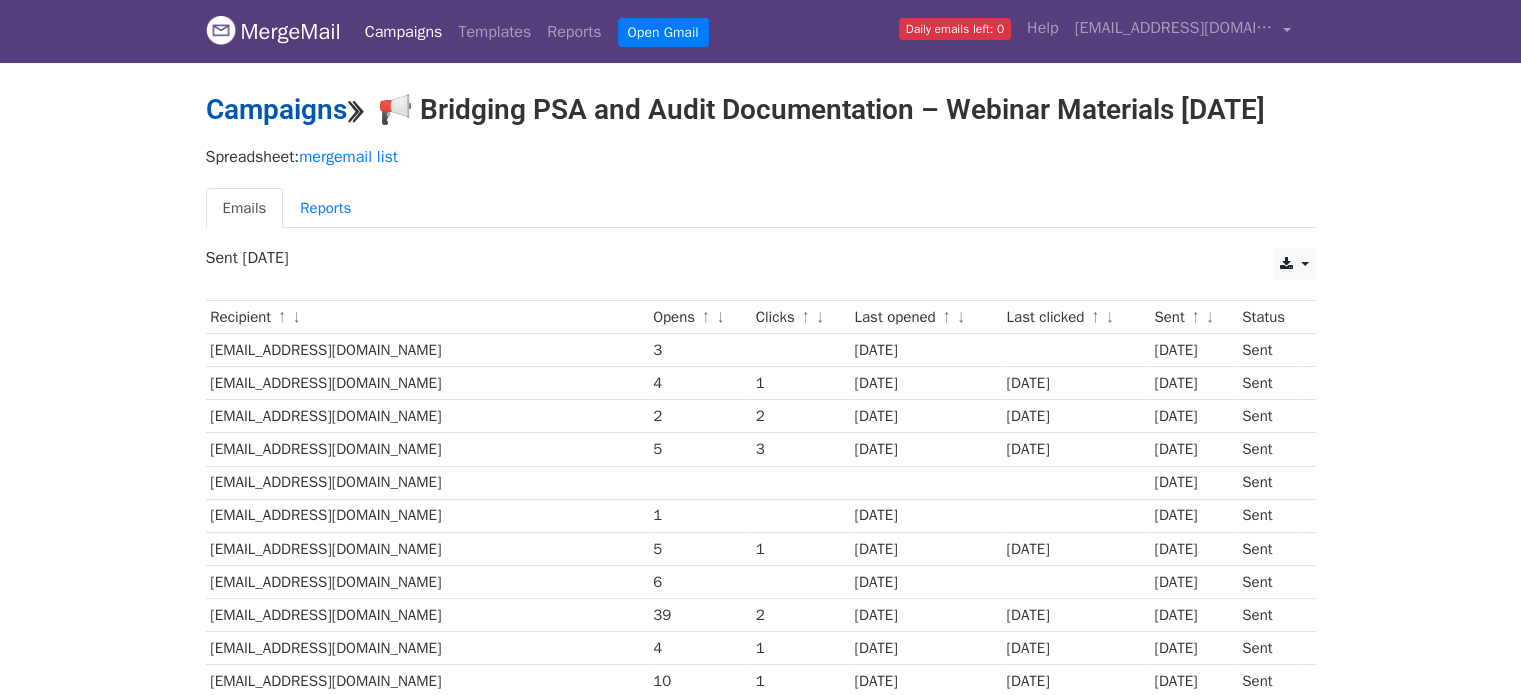 drag, startPoint x: 287, startPoint y: 126, endPoint x: 288, endPoint y: 115, distance: 11.045361 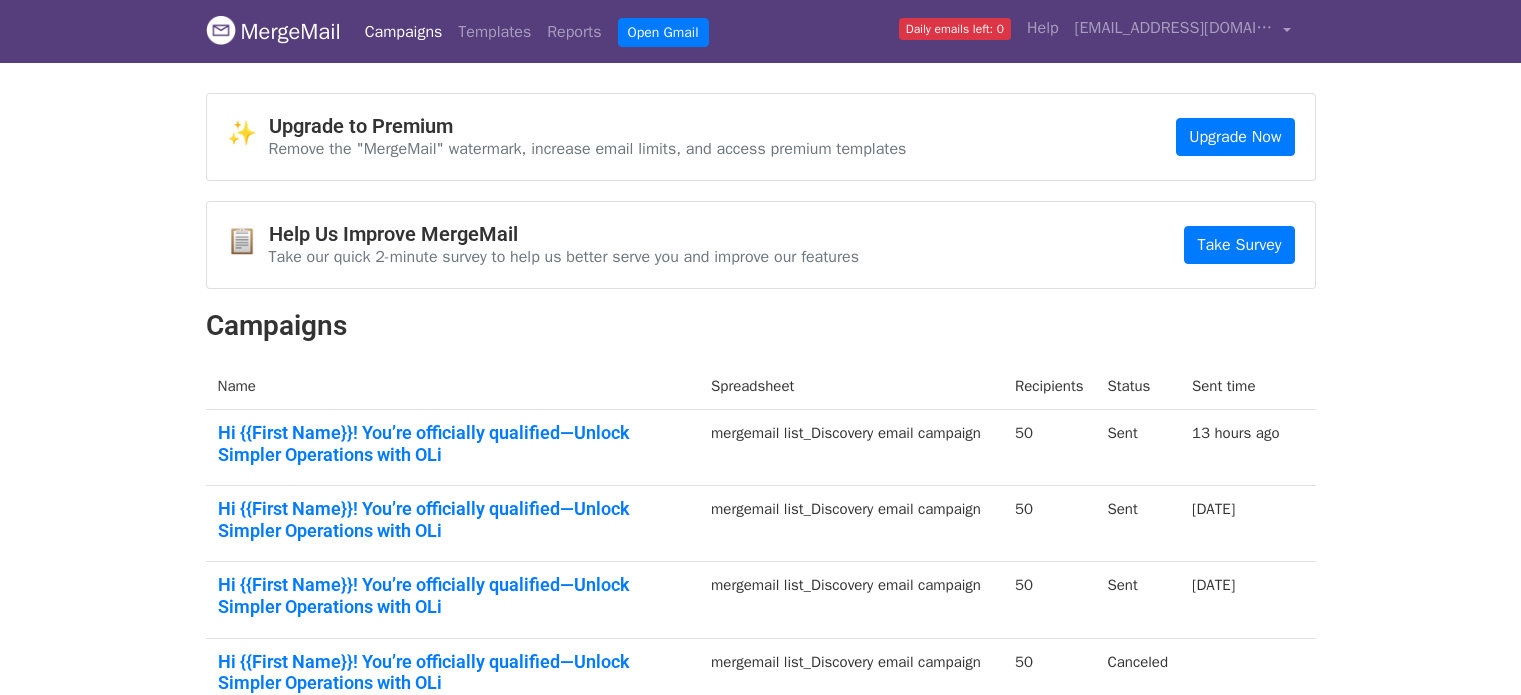 scroll, scrollTop: 0, scrollLeft: 0, axis: both 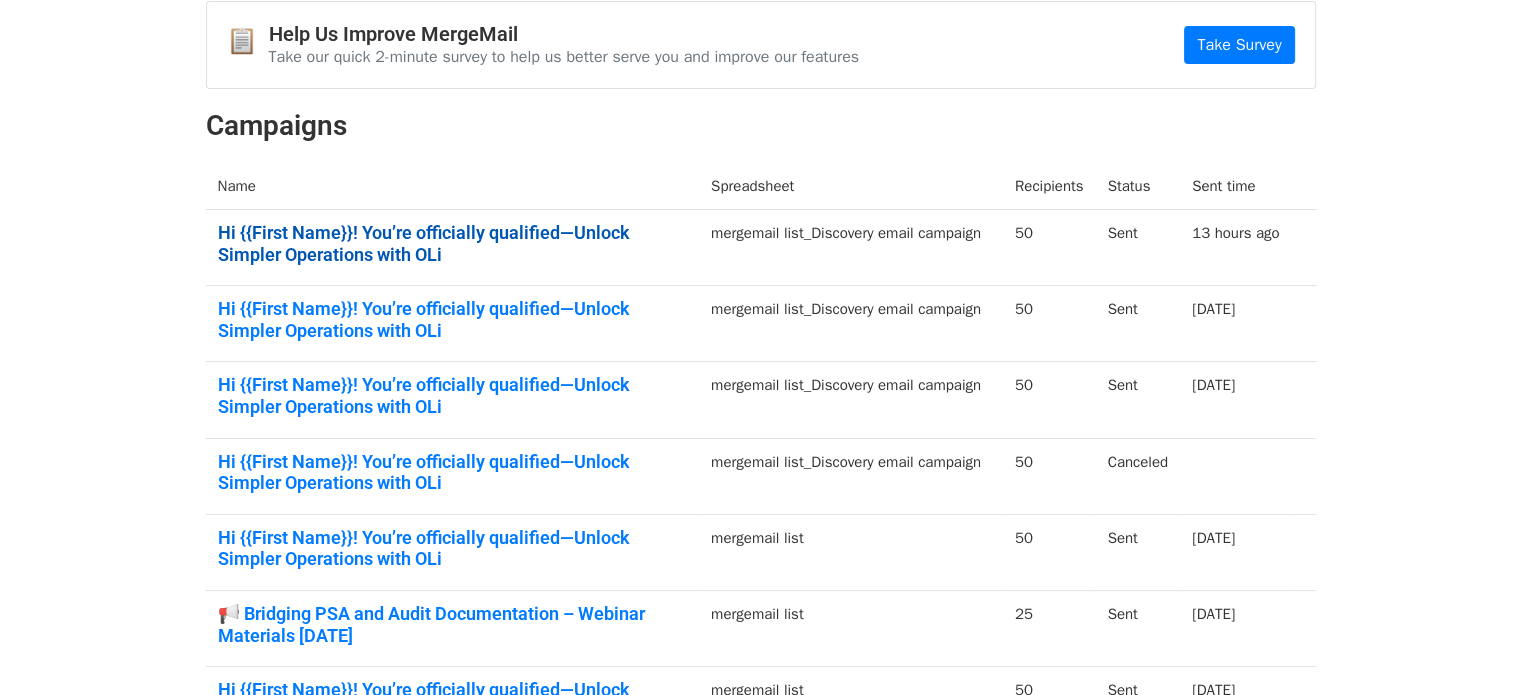 click on "Hi {{First Name}}! You’re officially qualified—Unlock Simpler Operations with OLi" at bounding box center [453, 243] 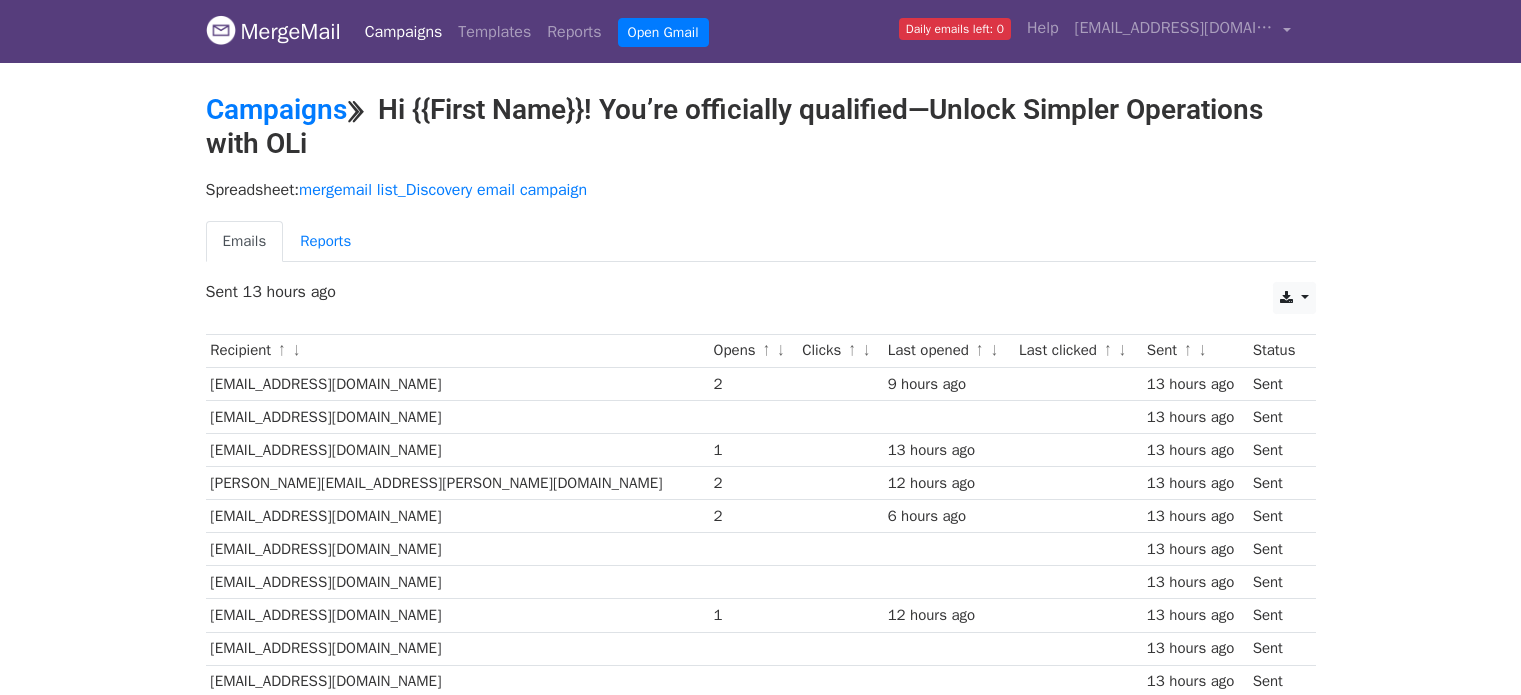 scroll, scrollTop: 0, scrollLeft: 0, axis: both 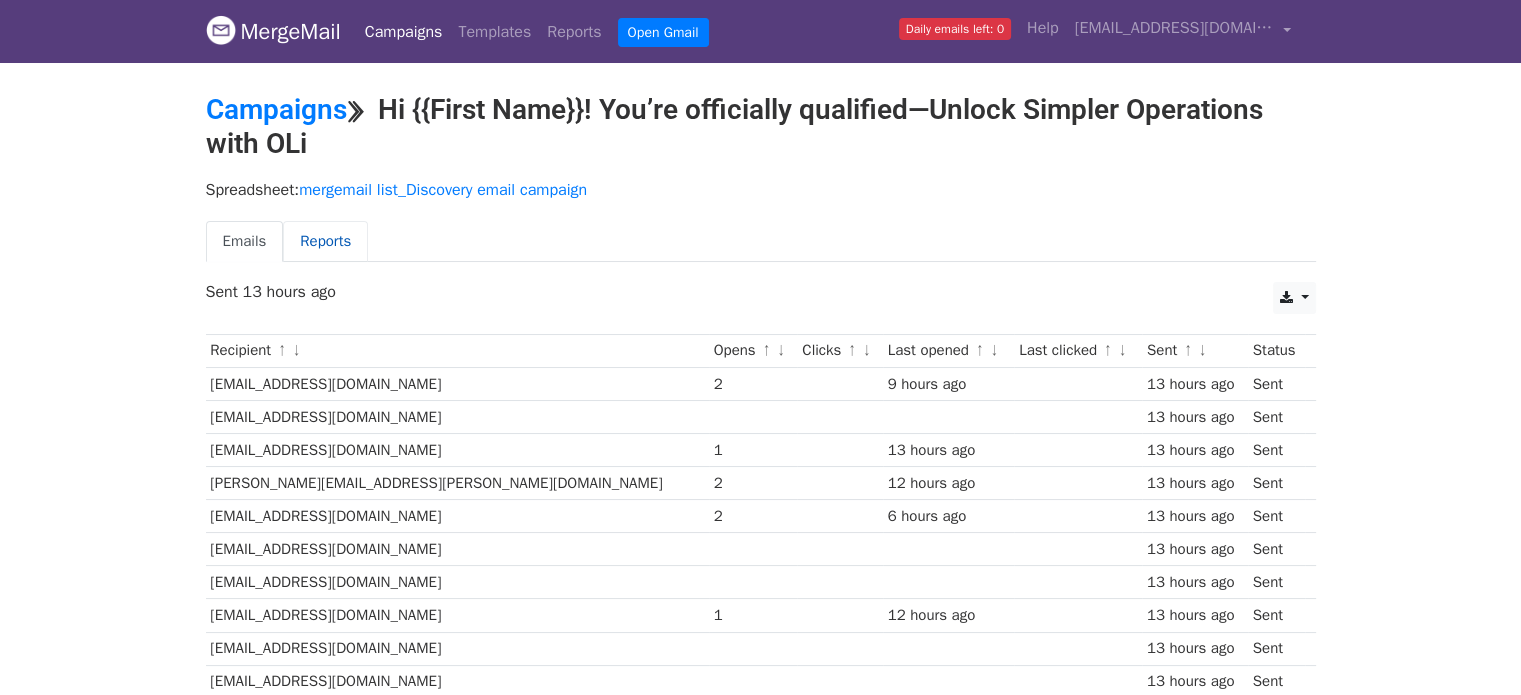 click on "Reports" at bounding box center (325, 241) 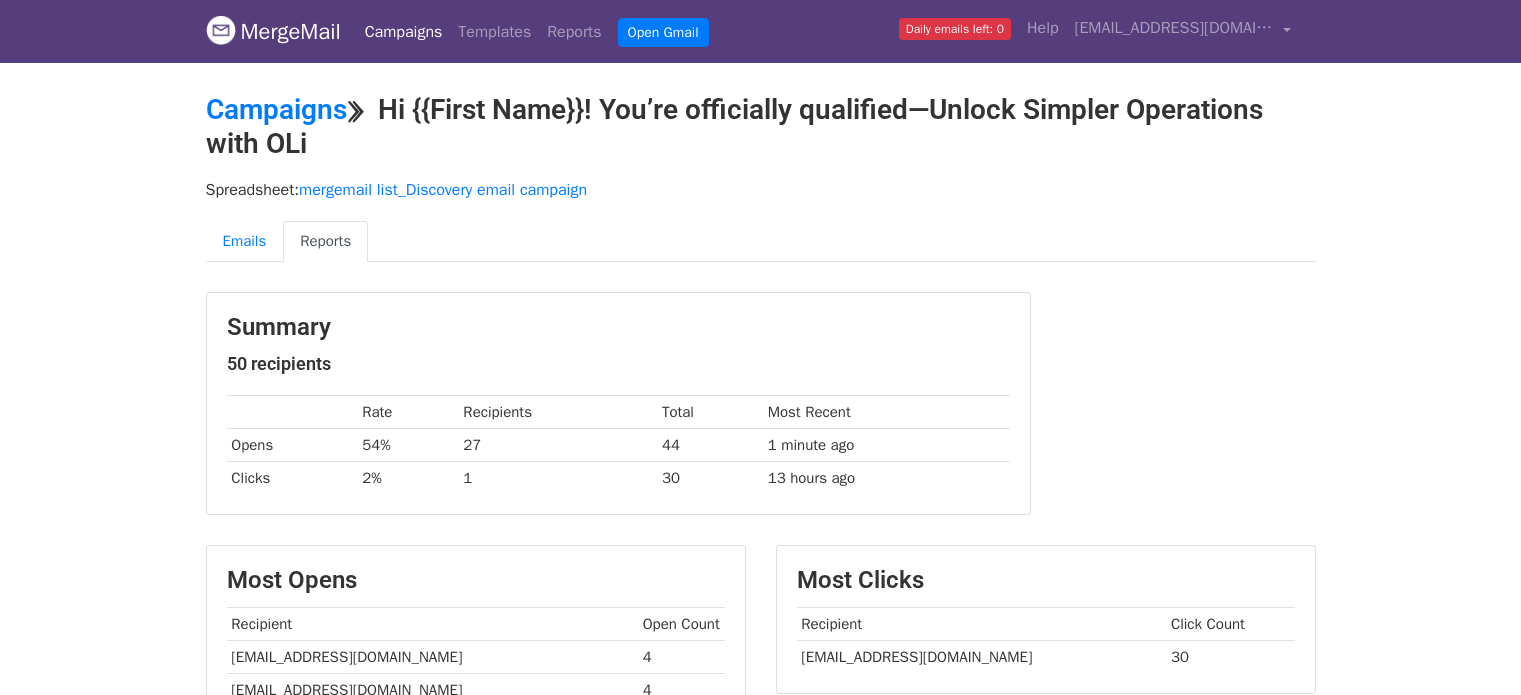 scroll, scrollTop: 698, scrollLeft: 0, axis: vertical 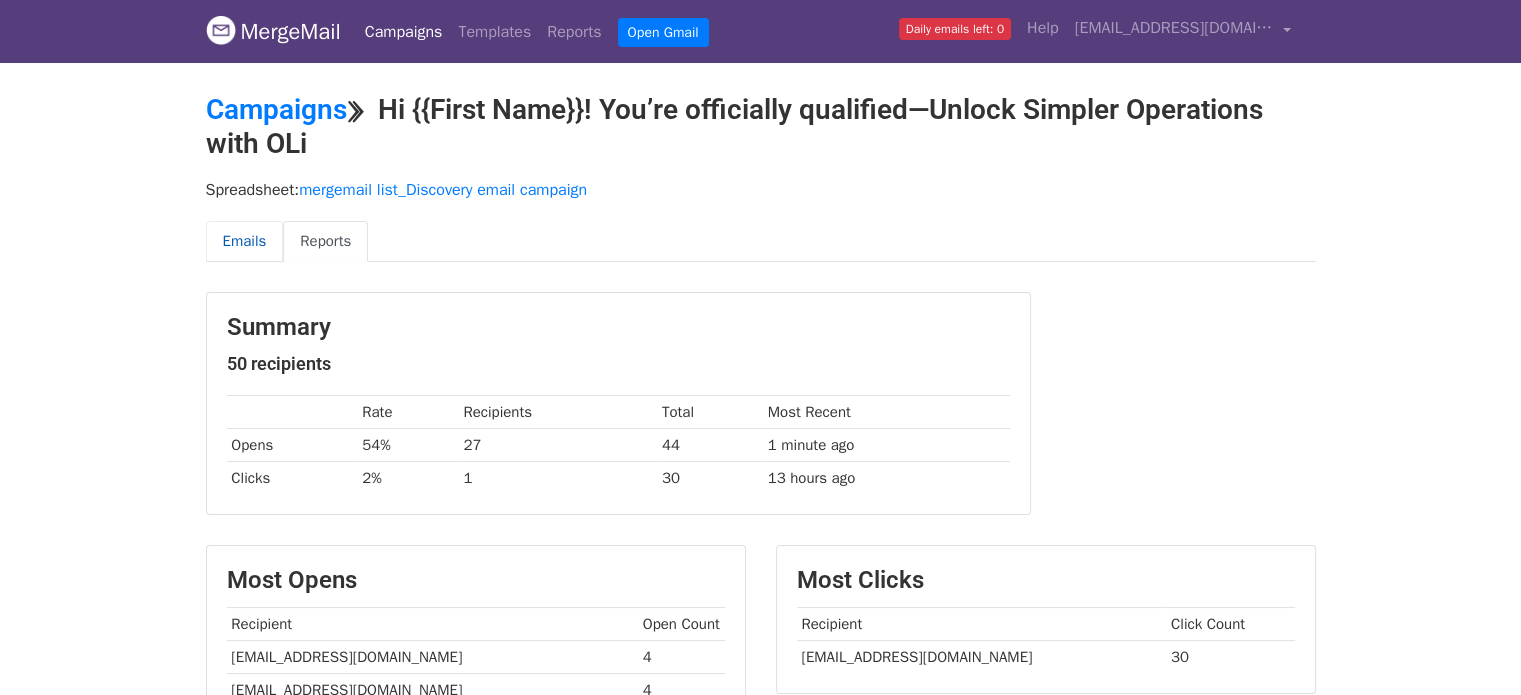 click on "Emails" at bounding box center (245, 241) 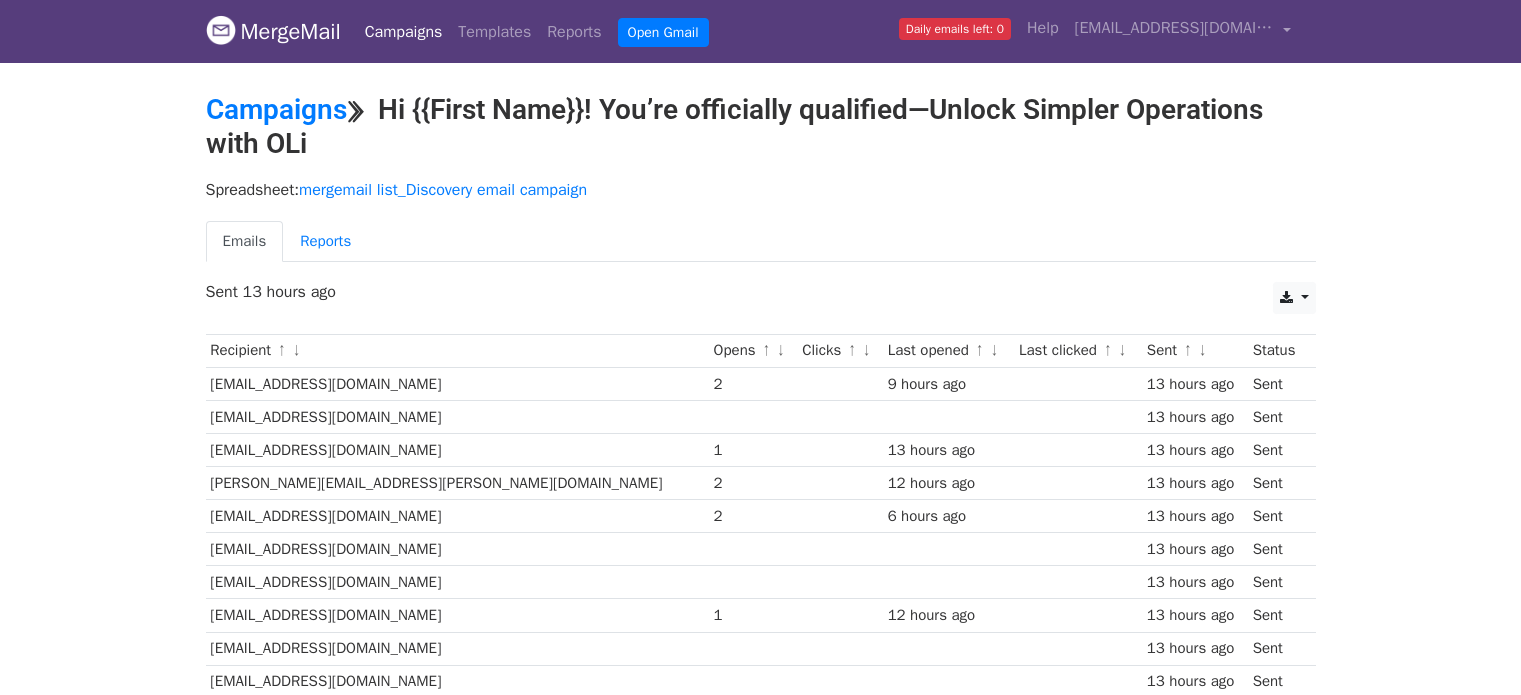 scroll, scrollTop: 0, scrollLeft: 0, axis: both 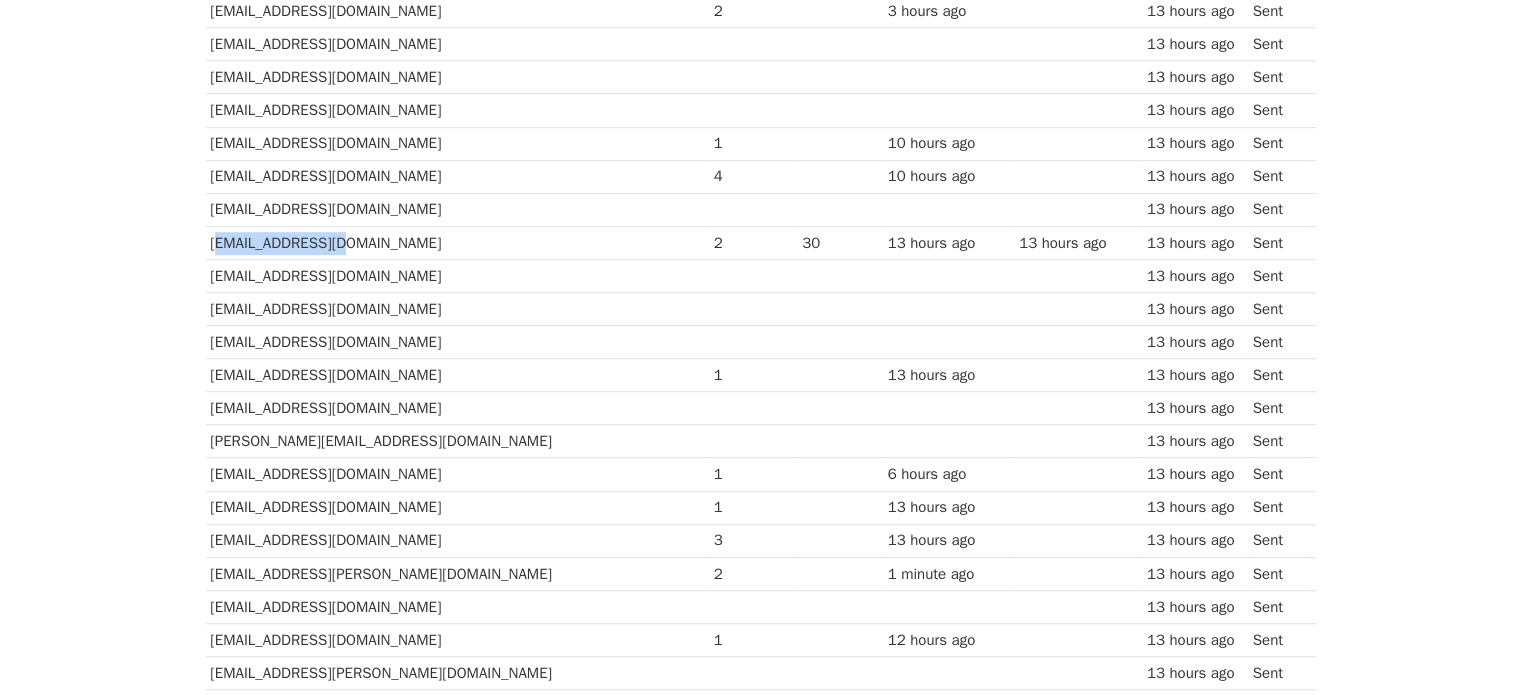 drag, startPoint x: 354, startPoint y: 239, endPoint x: 212, endPoint y: 238, distance: 142.00352 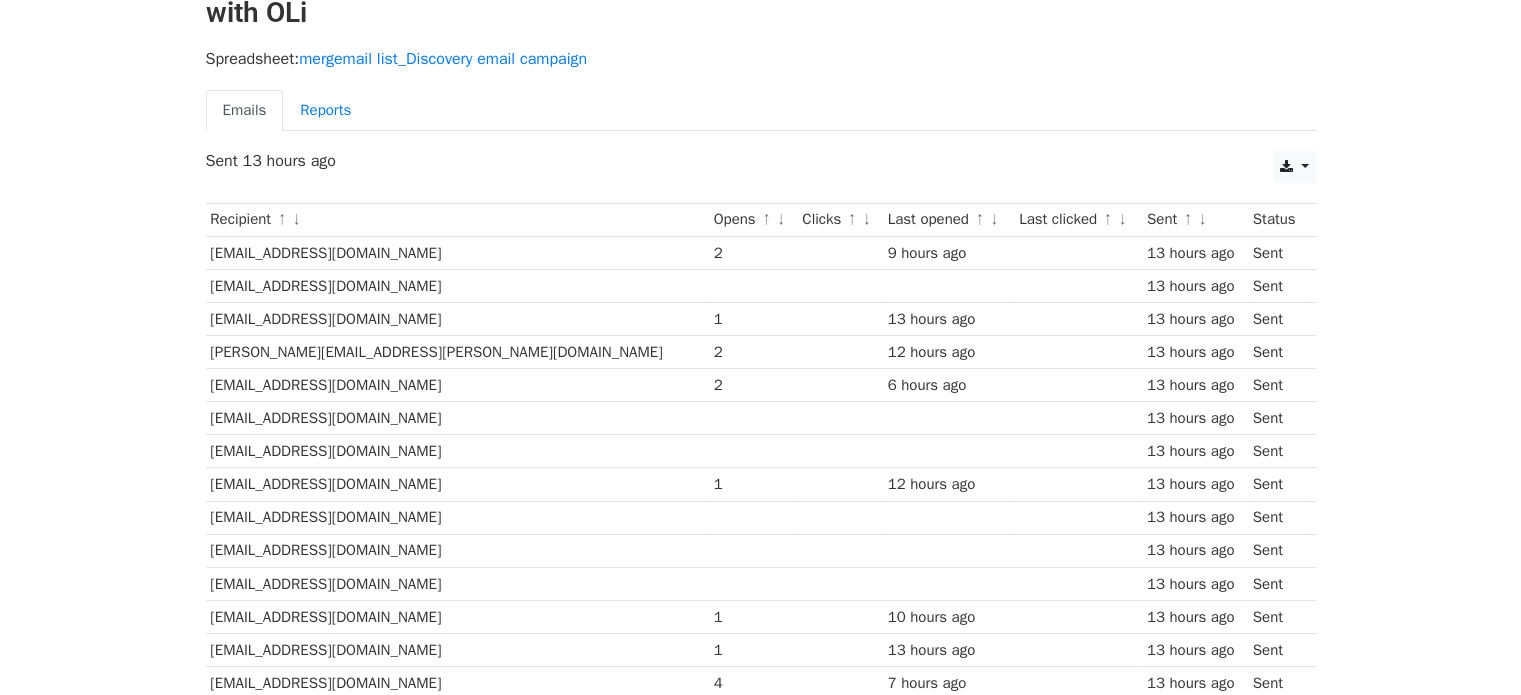 scroll, scrollTop: 0, scrollLeft: 0, axis: both 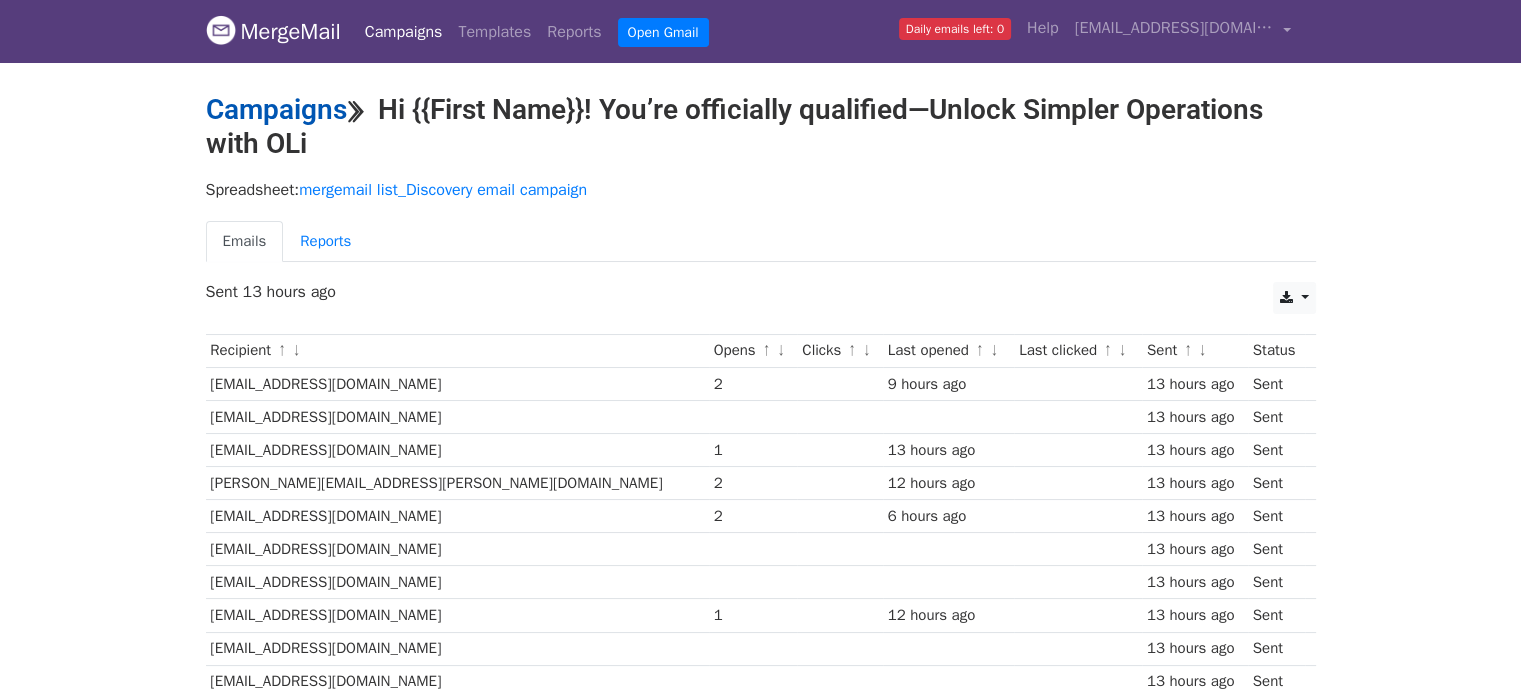 click on "Campaigns" at bounding box center [276, 109] 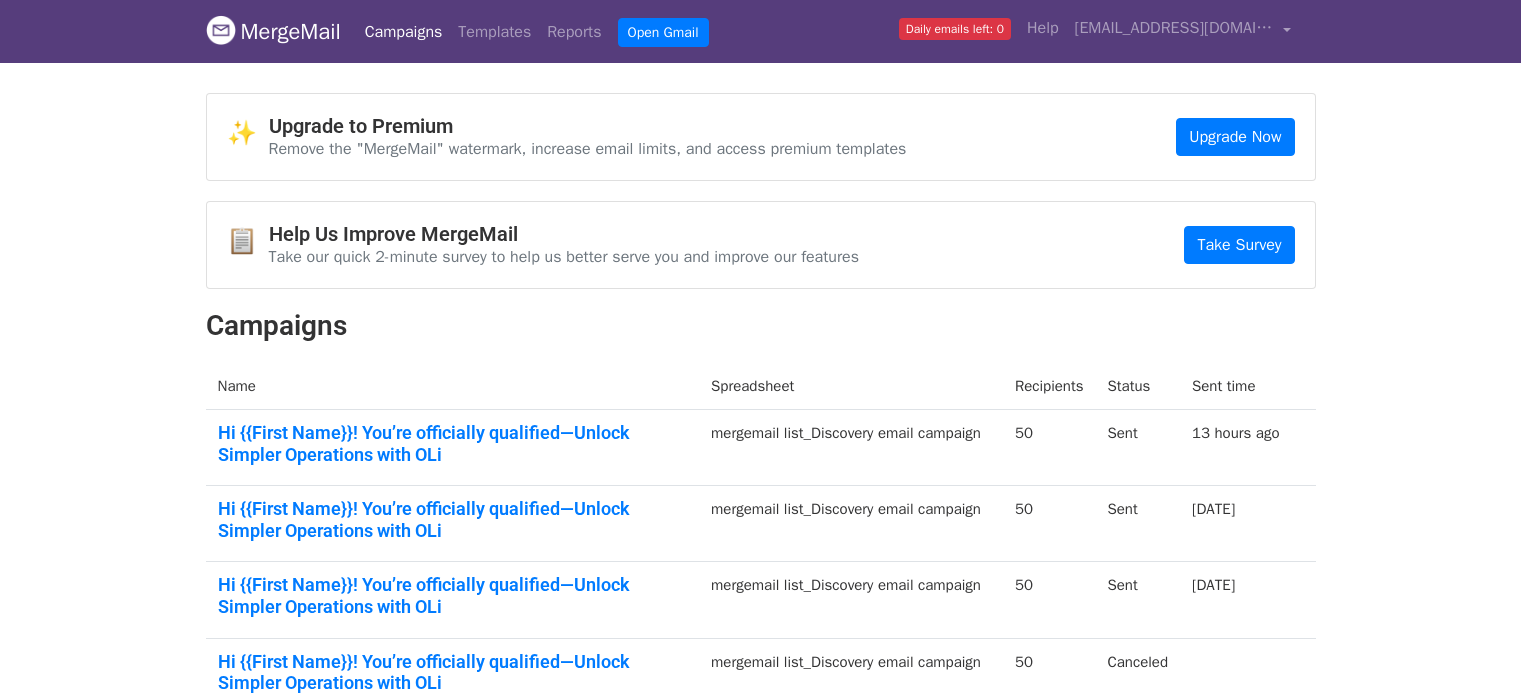 scroll, scrollTop: 0, scrollLeft: 0, axis: both 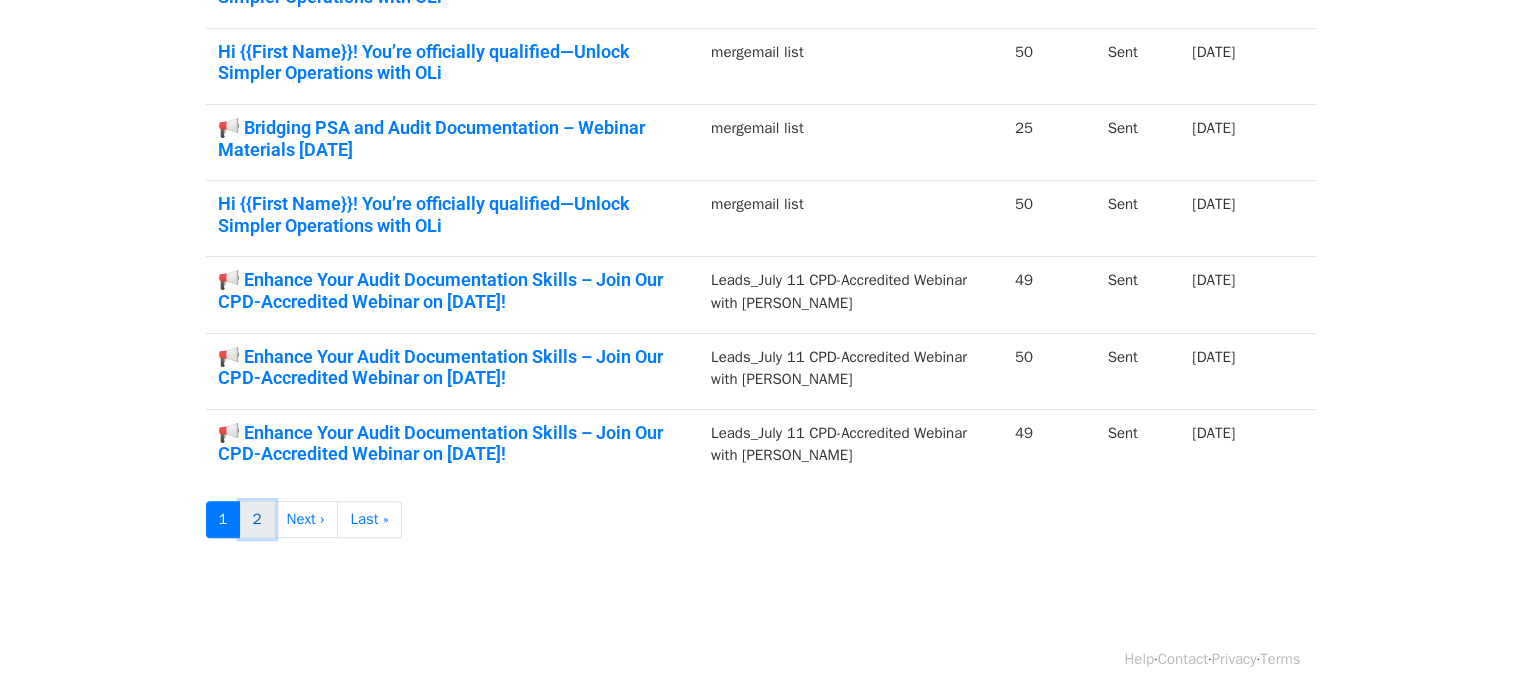 click on "2" at bounding box center [257, 519] 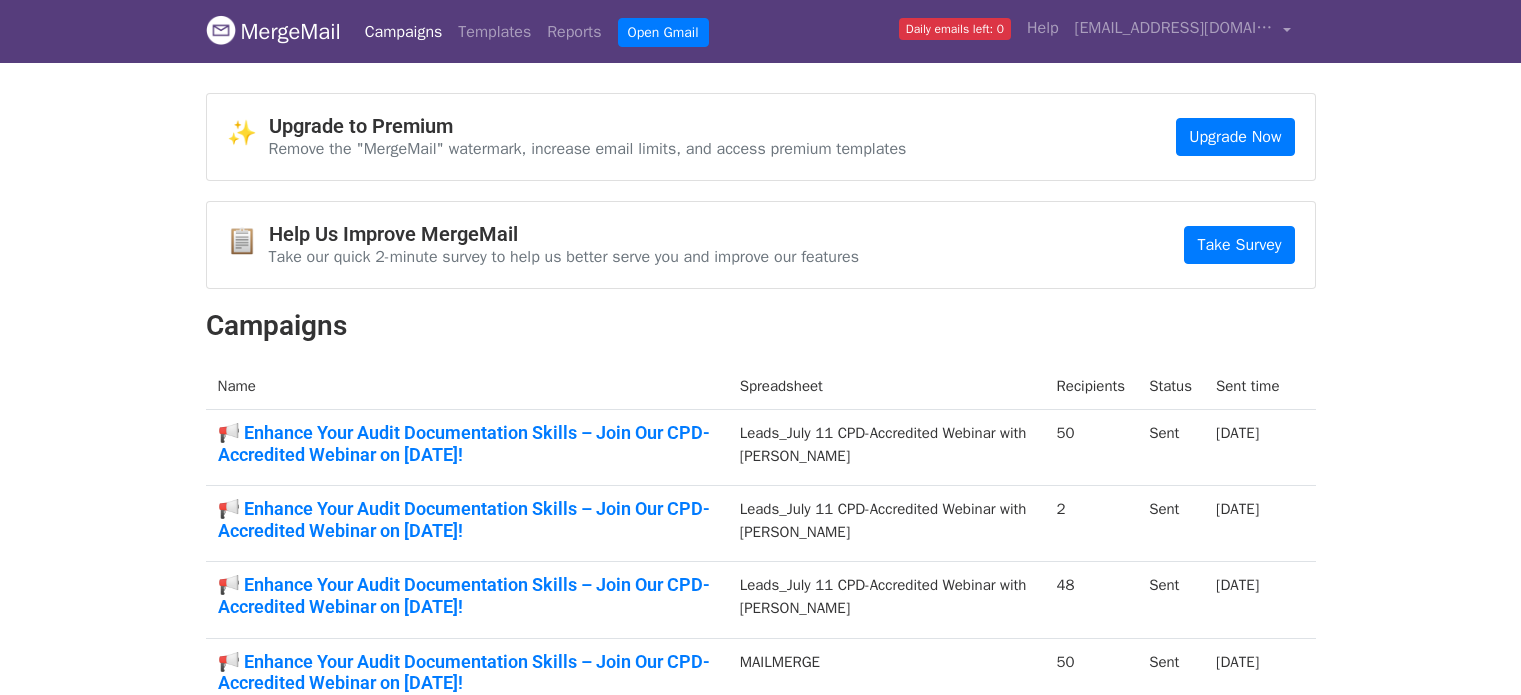 scroll, scrollTop: 0, scrollLeft: 0, axis: both 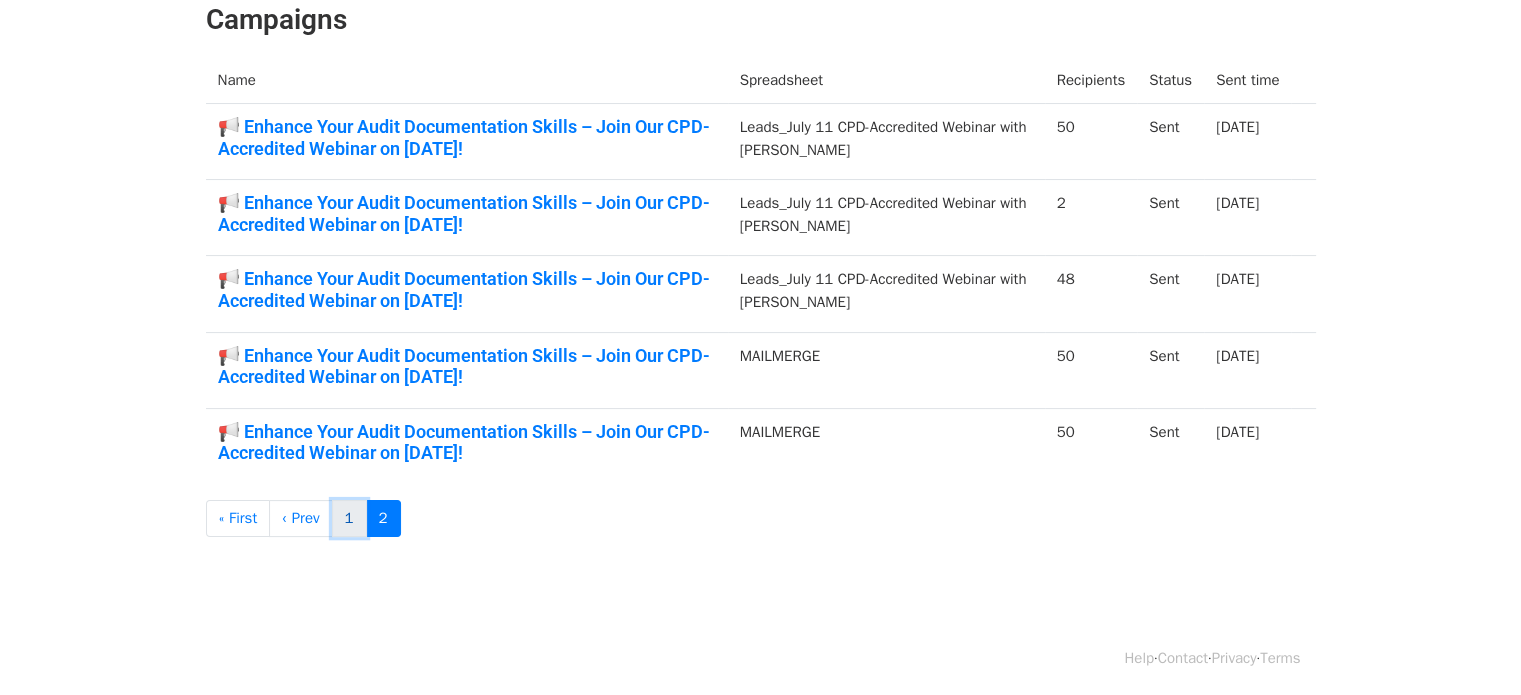 click on "1" at bounding box center [349, 518] 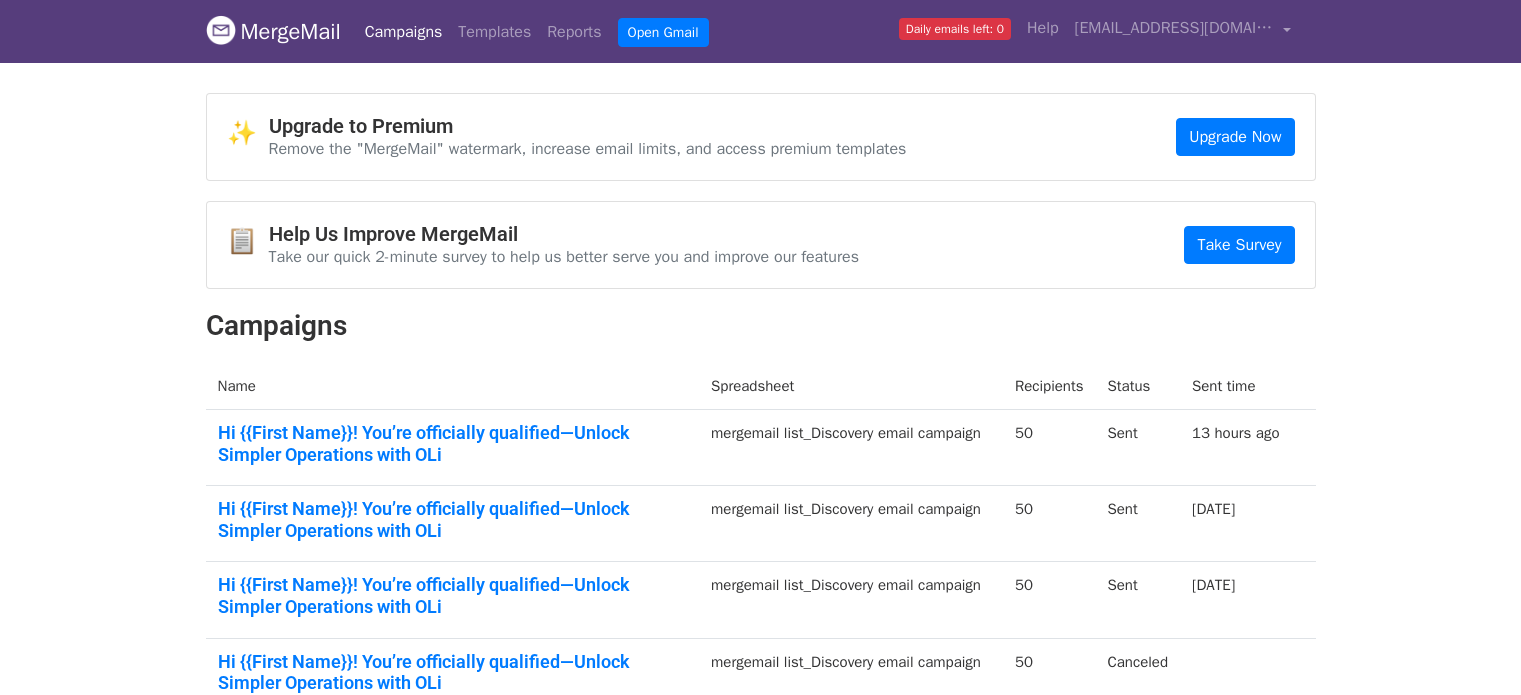 scroll, scrollTop: 0, scrollLeft: 0, axis: both 